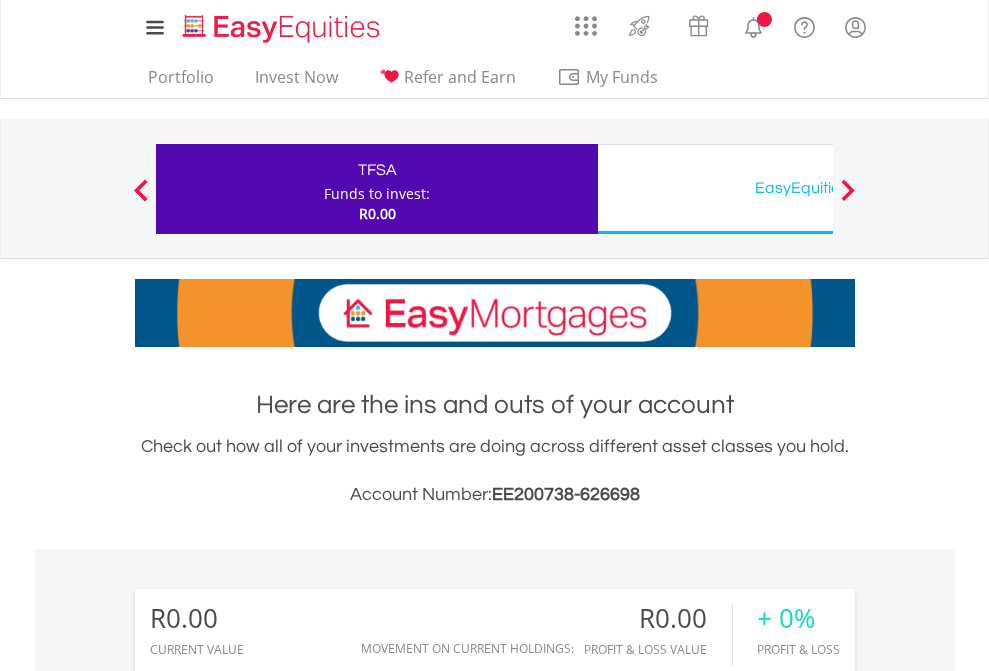 scroll, scrollTop: 0, scrollLeft: 0, axis: both 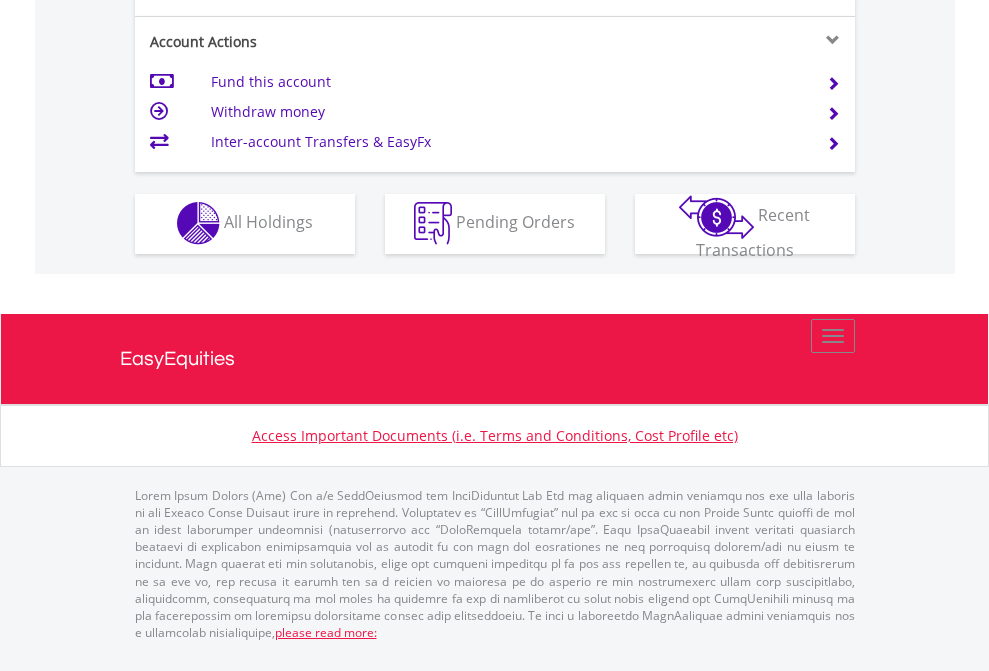 click on "Investment types" at bounding box center (706, -353) 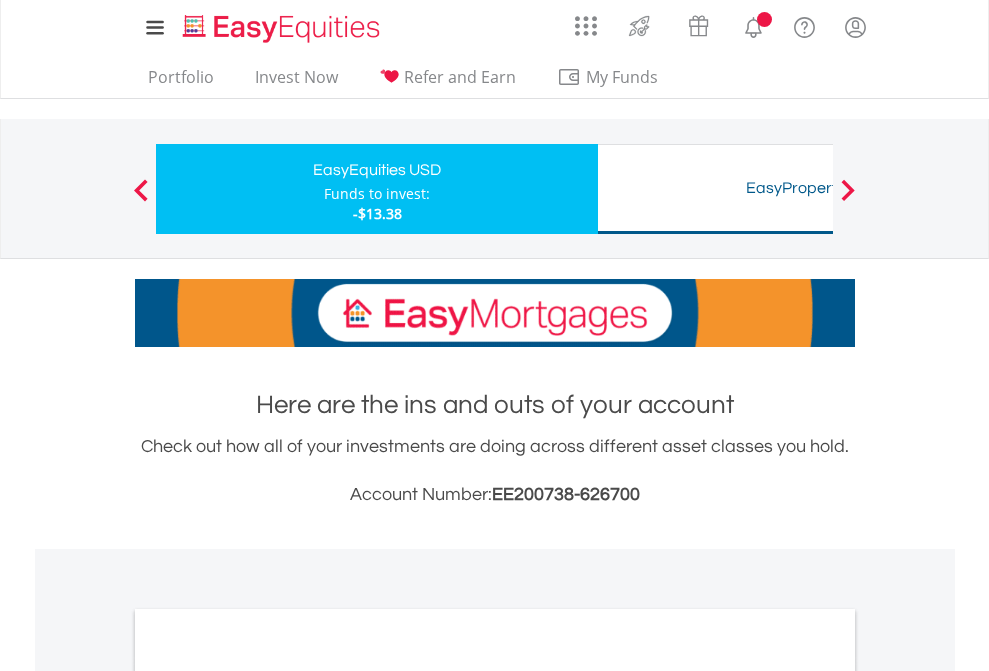 scroll, scrollTop: 0, scrollLeft: 0, axis: both 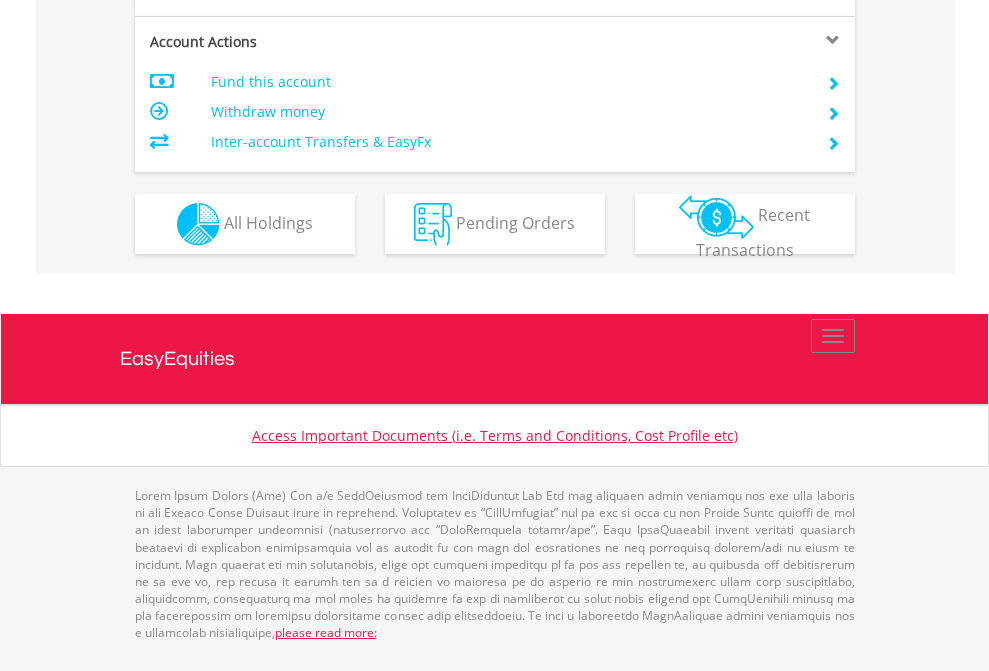 click on "Investment types" at bounding box center (706, -337) 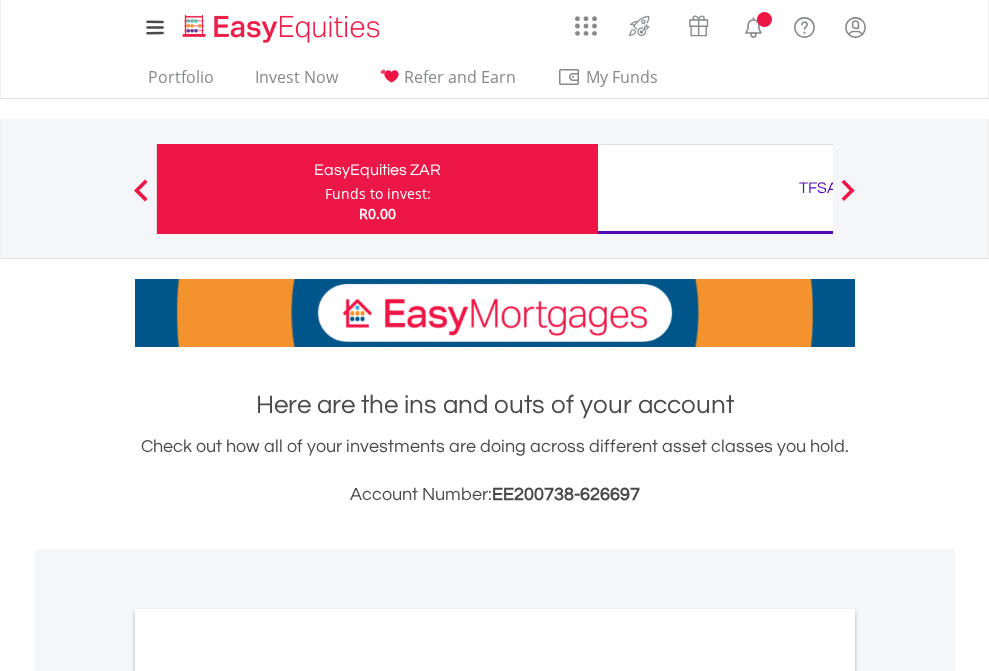 scroll, scrollTop: 0, scrollLeft: 0, axis: both 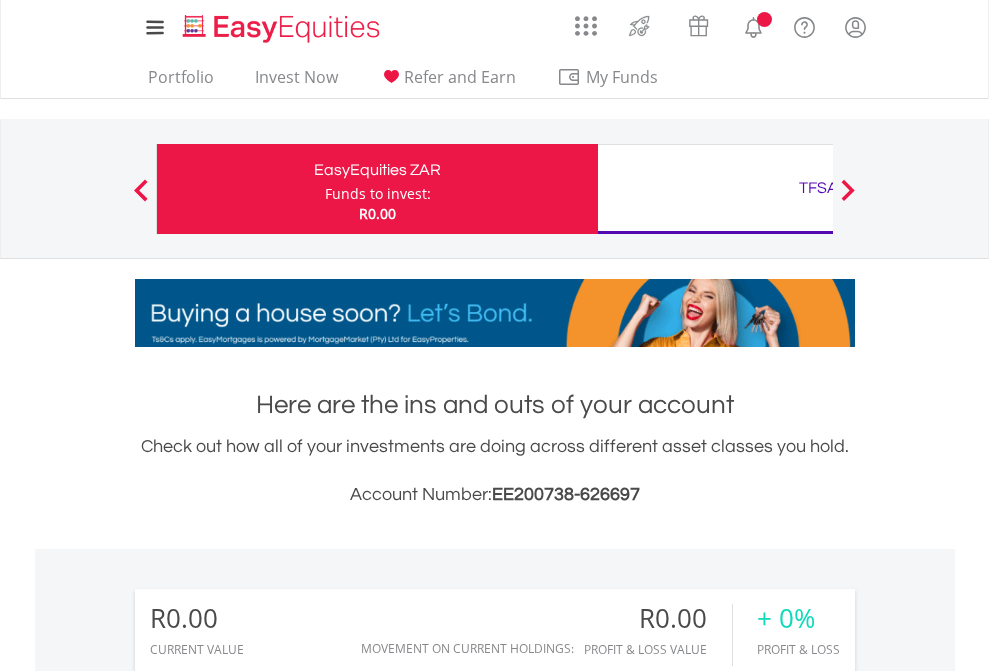 click on "All Holdings" at bounding box center [268, 1442] 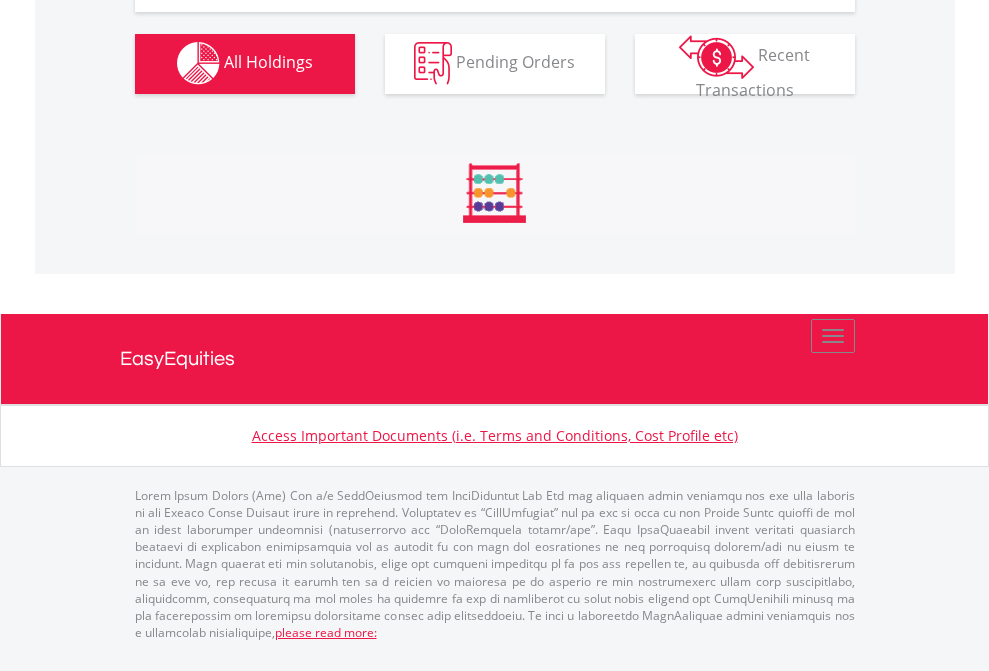 scroll, scrollTop: 1980, scrollLeft: 0, axis: vertical 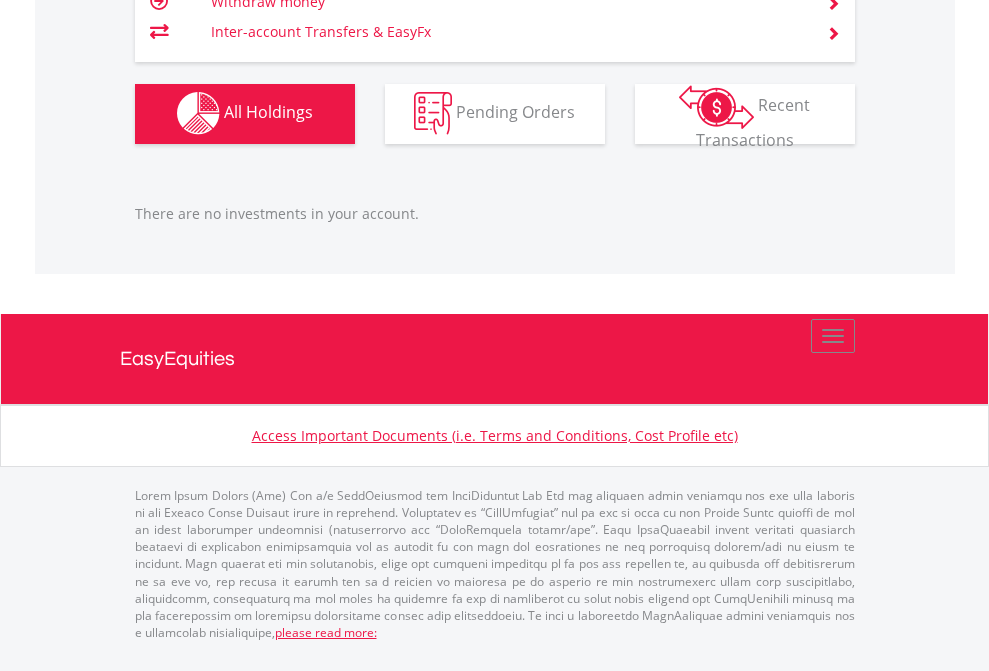 click on "TFSA" at bounding box center [818, -1142] 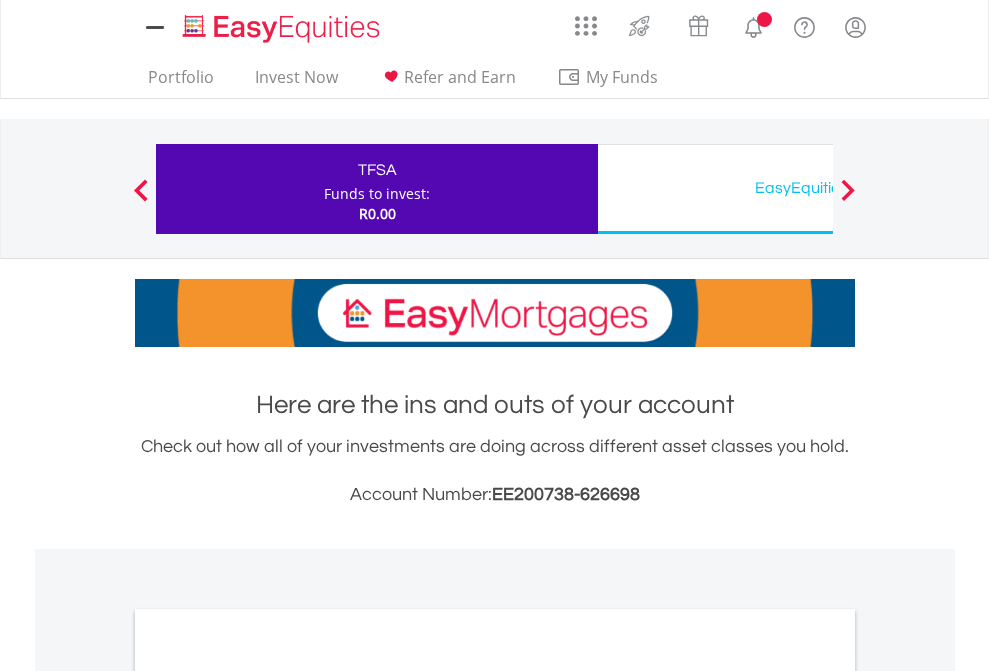 scroll, scrollTop: 0, scrollLeft: 0, axis: both 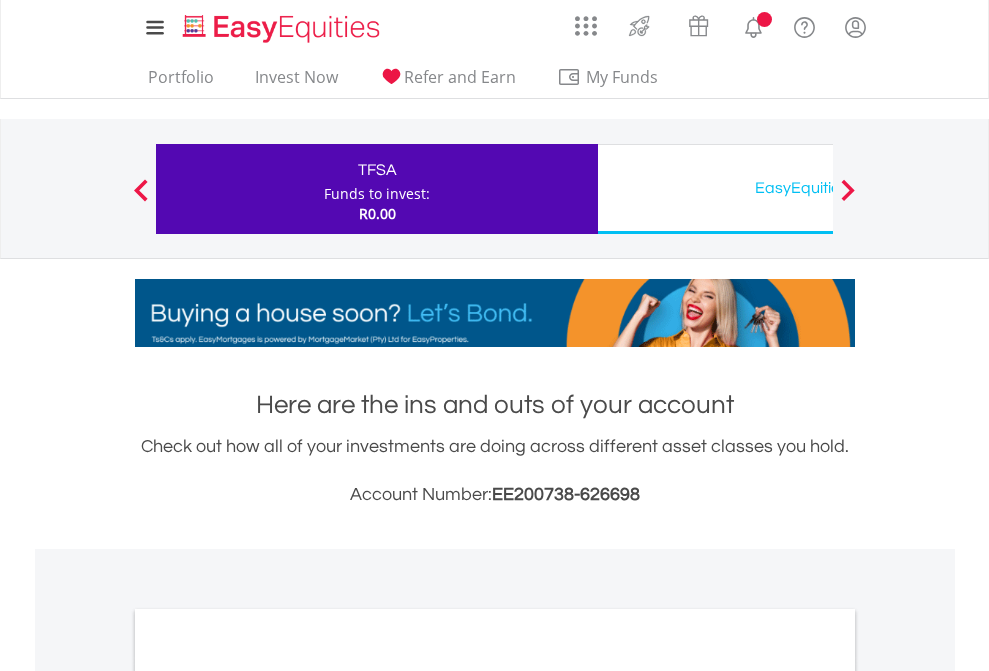 click on "All Holdings" at bounding box center (268, 1096) 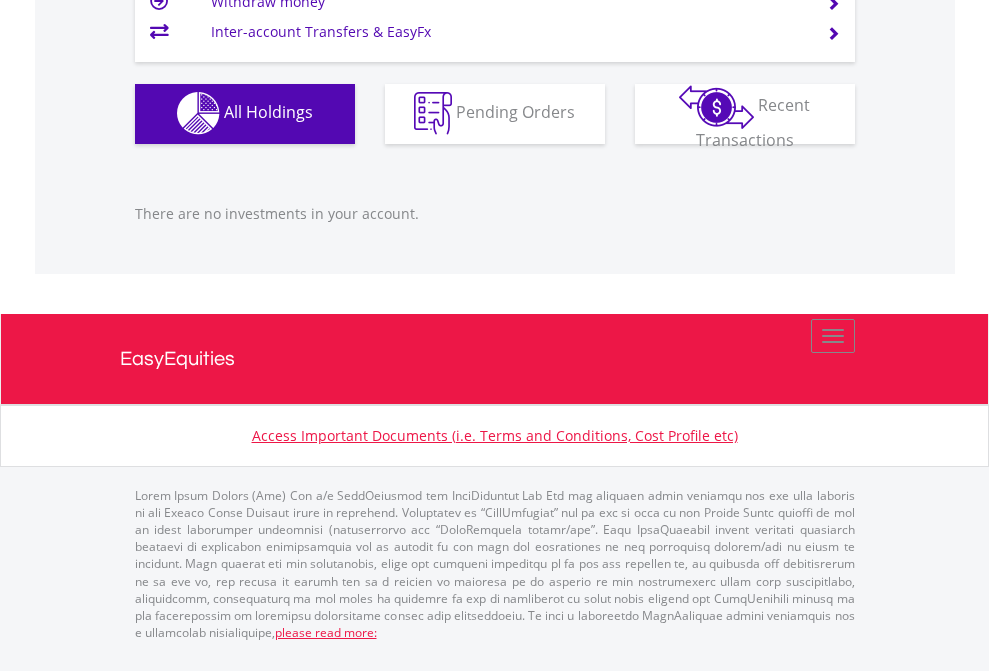 scroll, scrollTop: 1980, scrollLeft: 0, axis: vertical 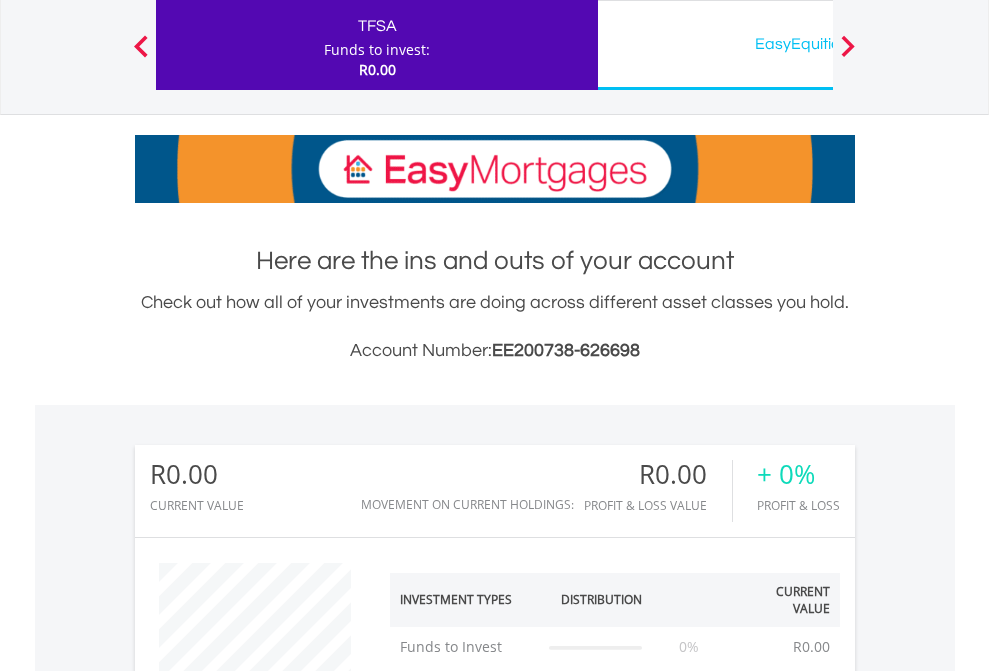 click on "EasyEquities USD" at bounding box center (818, 44) 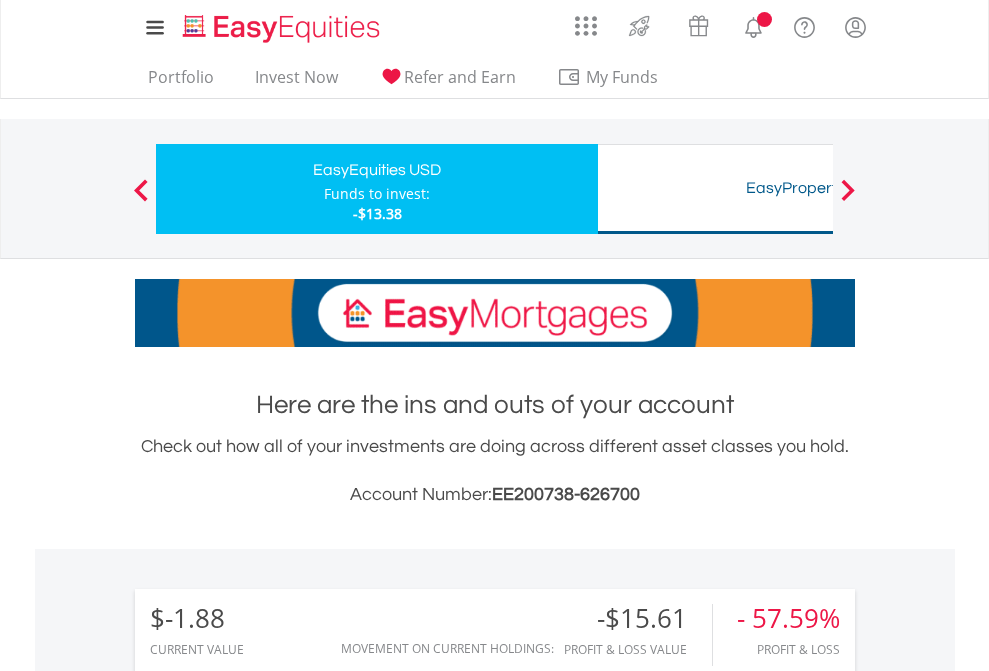 scroll, scrollTop: 0, scrollLeft: 0, axis: both 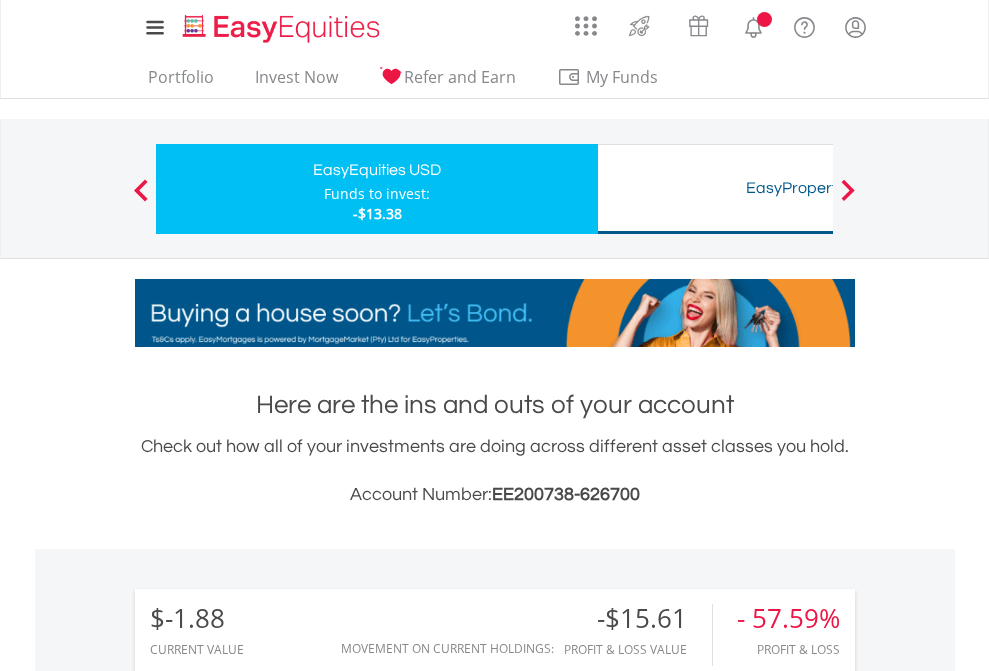 click on "All Holdings" at bounding box center (268, 1466) 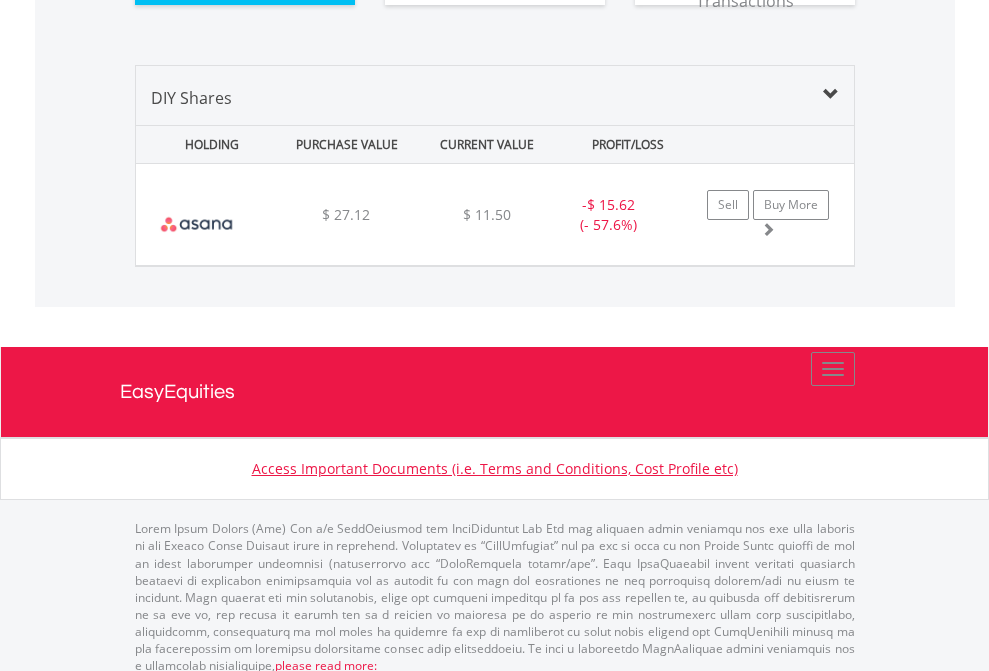 scroll, scrollTop: 2224, scrollLeft: 0, axis: vertical 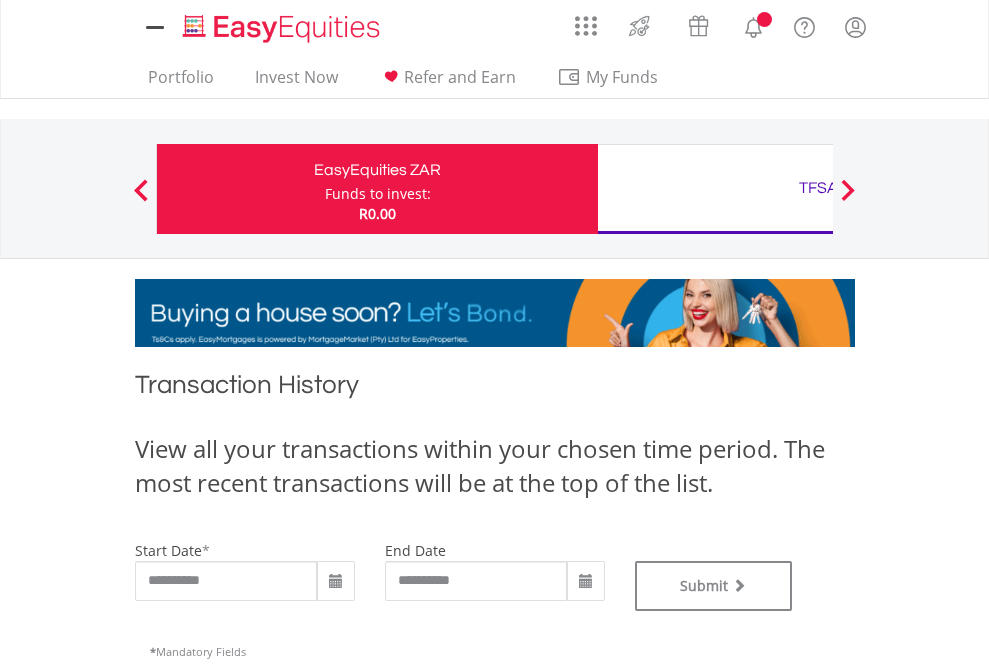 type on "**********" 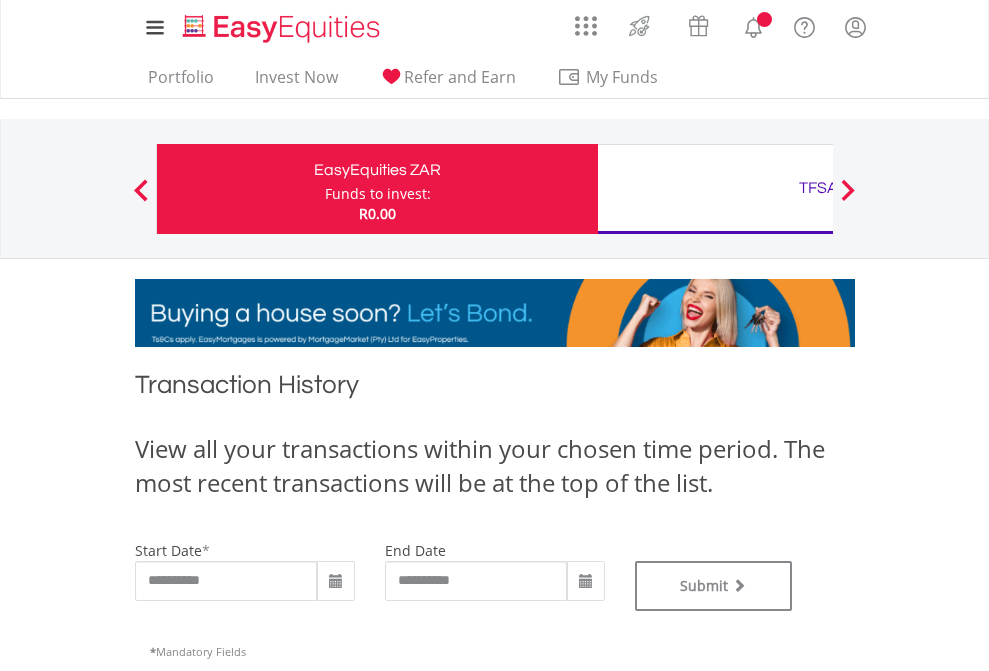 type on "**********" 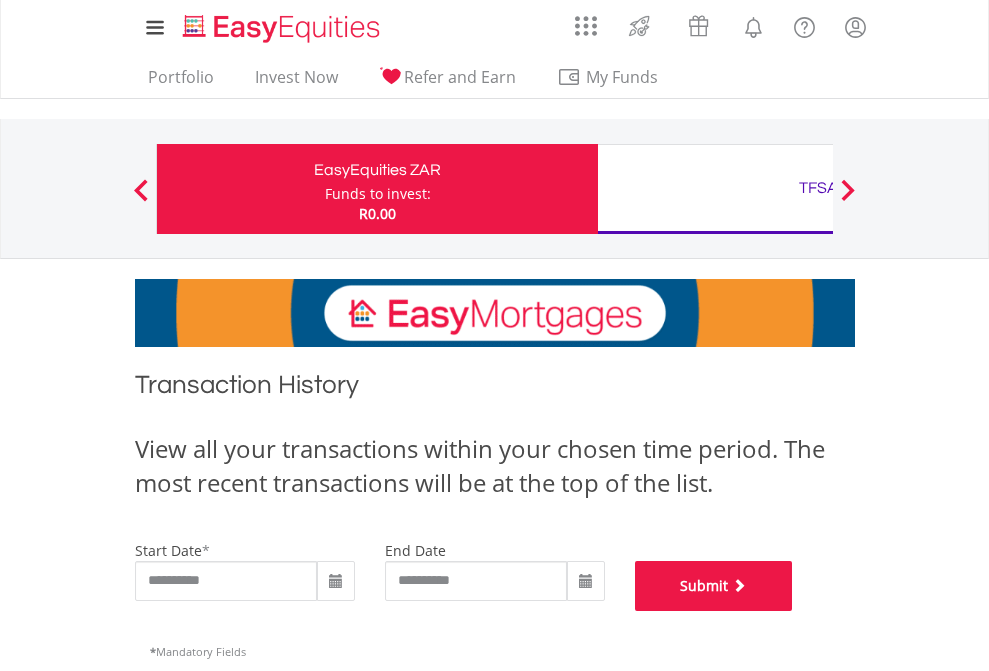 click on "Submit" at bounding box center (714, 586) 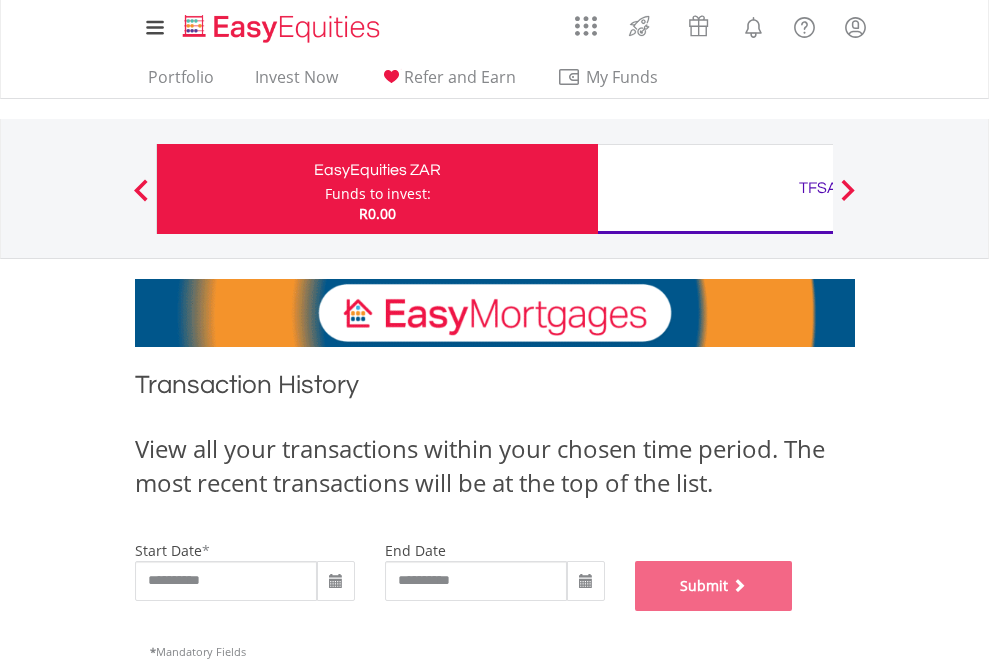 scroll, scrollTop: 811, scrollLeft: 0, axis: vertical 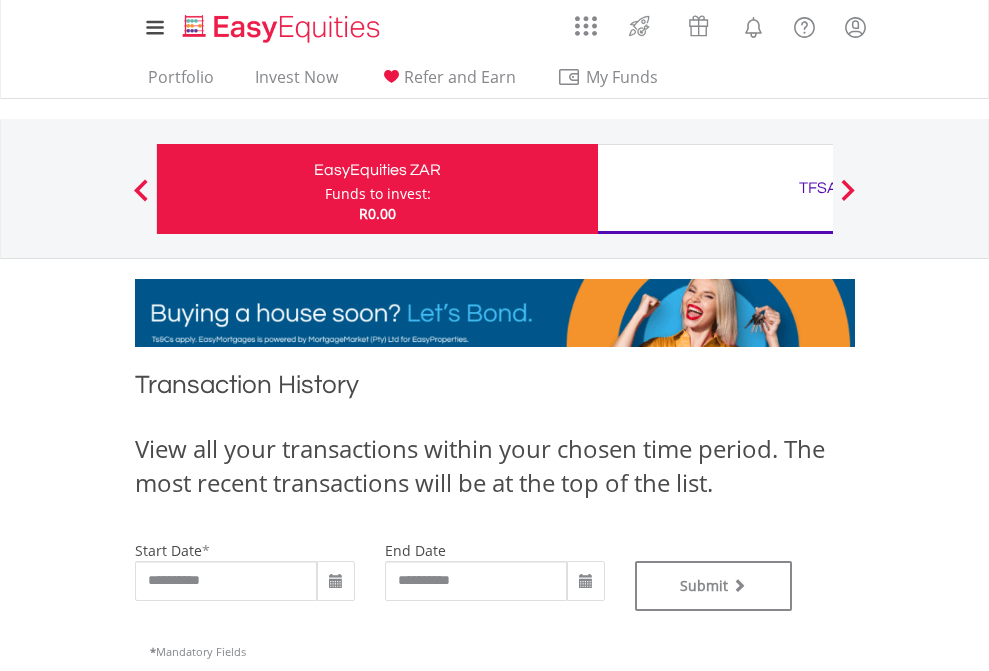 click on "TFSA" at bounding box center (818, 188) 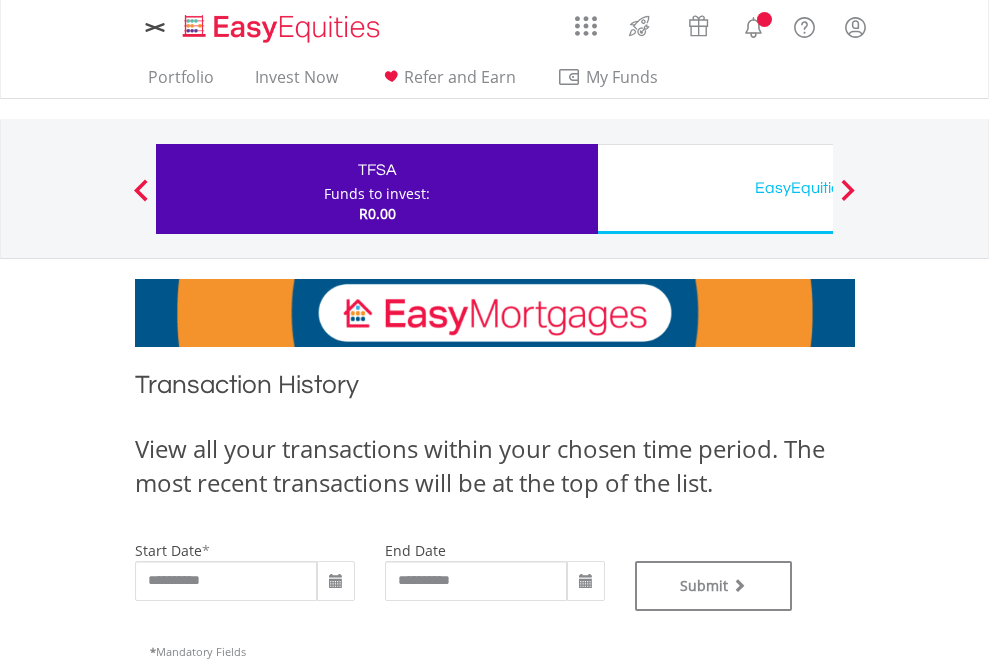 scroll, scrollTop: 0, scrollLeft: 0, axis: both 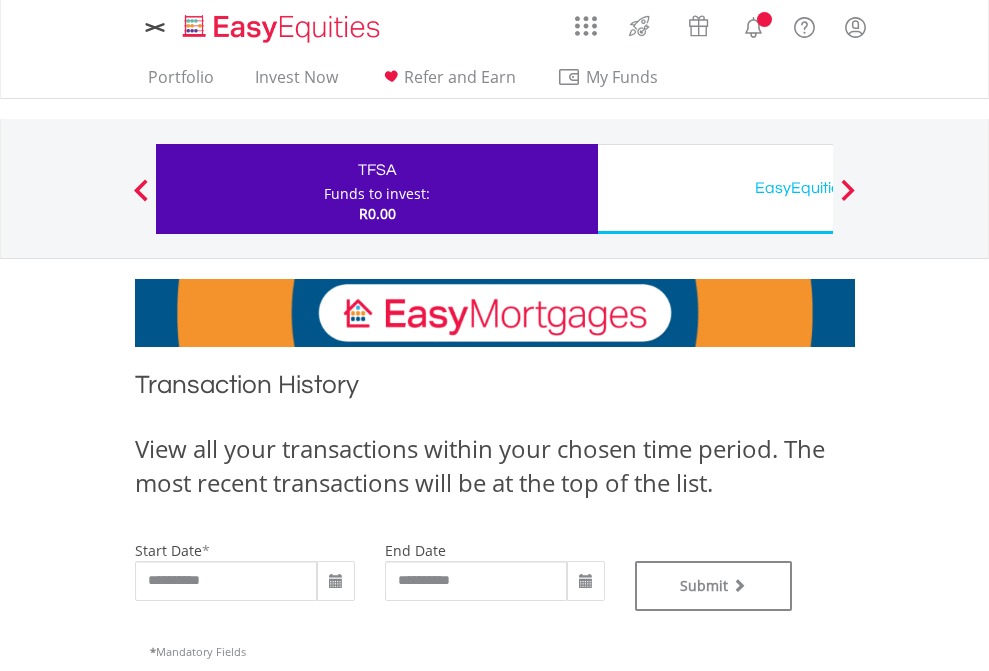 type on "**********" 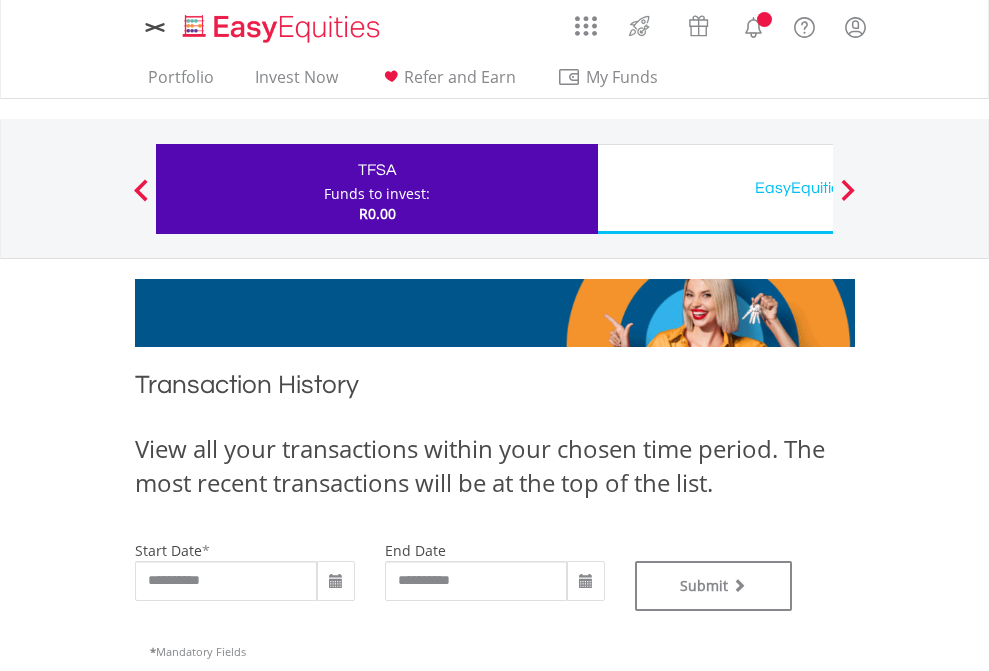 type on "**********" 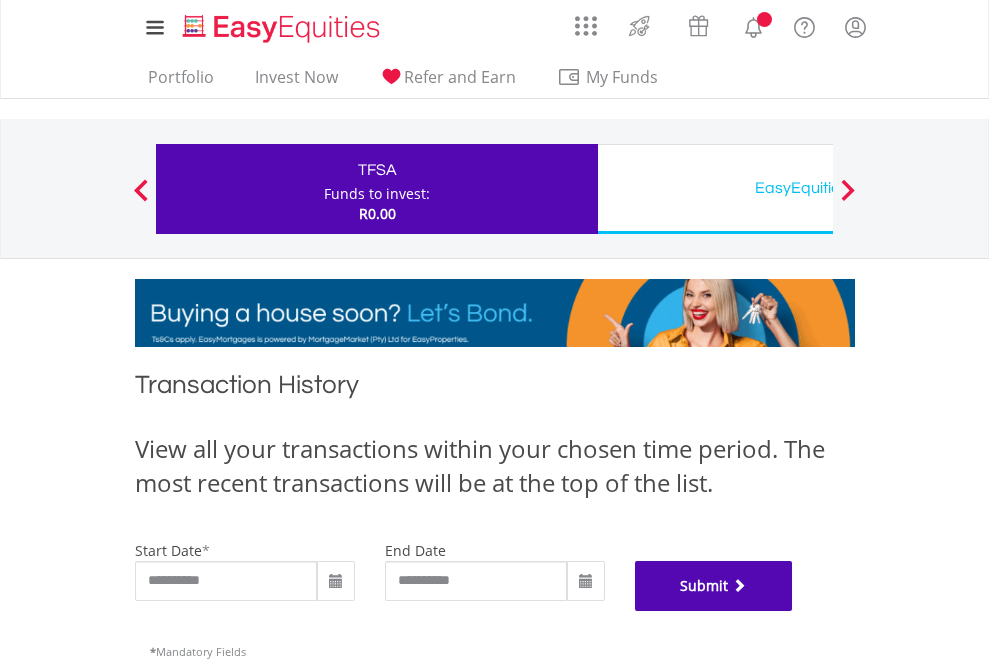 click on "Submit" at bounding box center (714, 586) 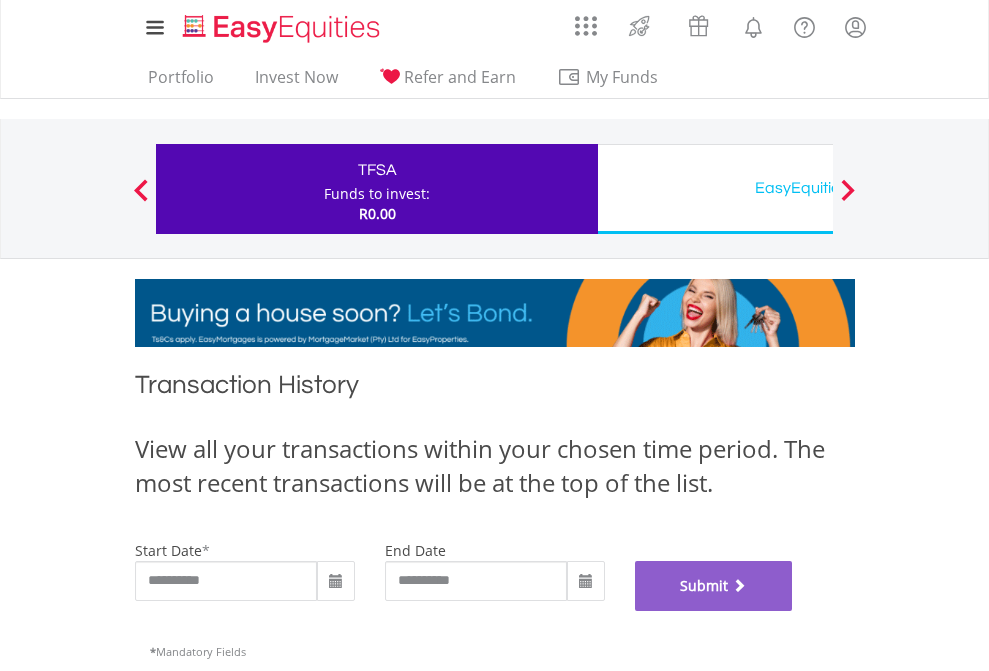 scroll, scrollTop: 811, scrollLeft: 0, axis: vertical 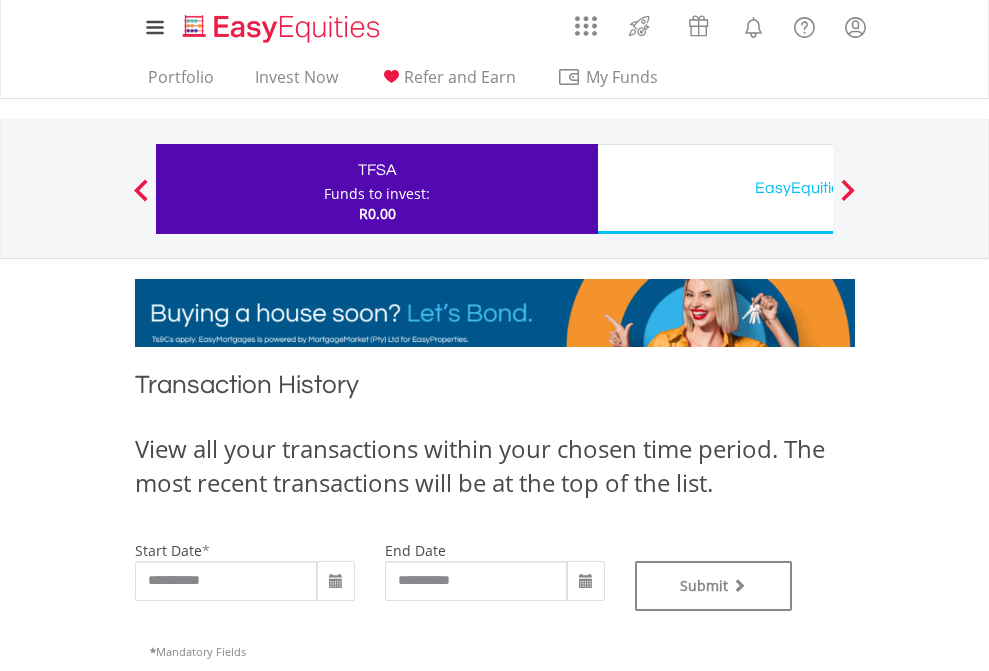 click on "EasyEquities USD" at bounding box center [818, 188] 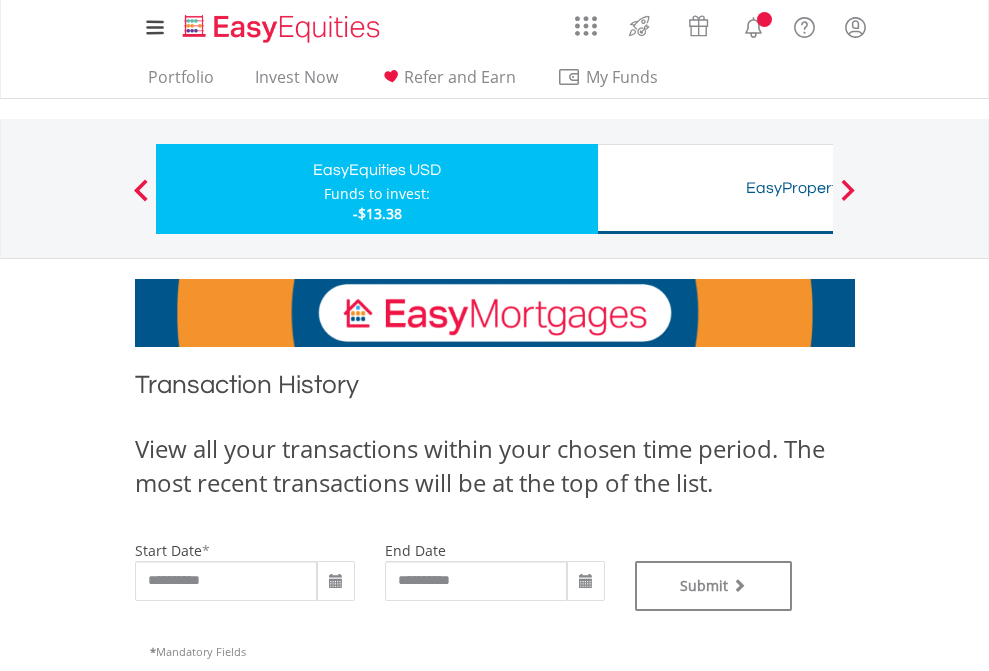 scroll, scrollTop: 0, scrollLeft: 0, axis: both 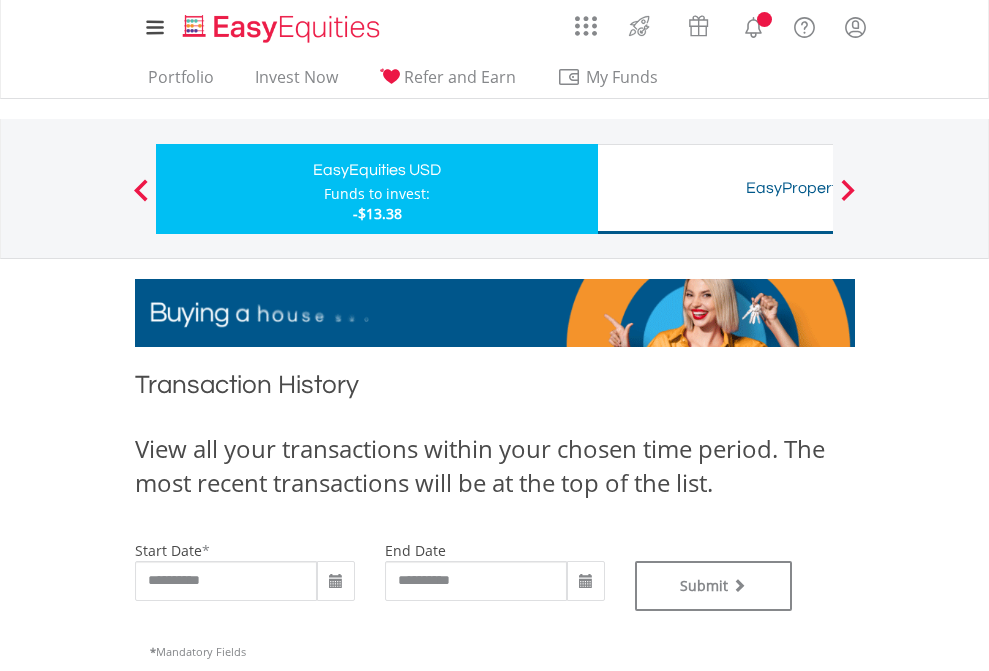 type on "**********" 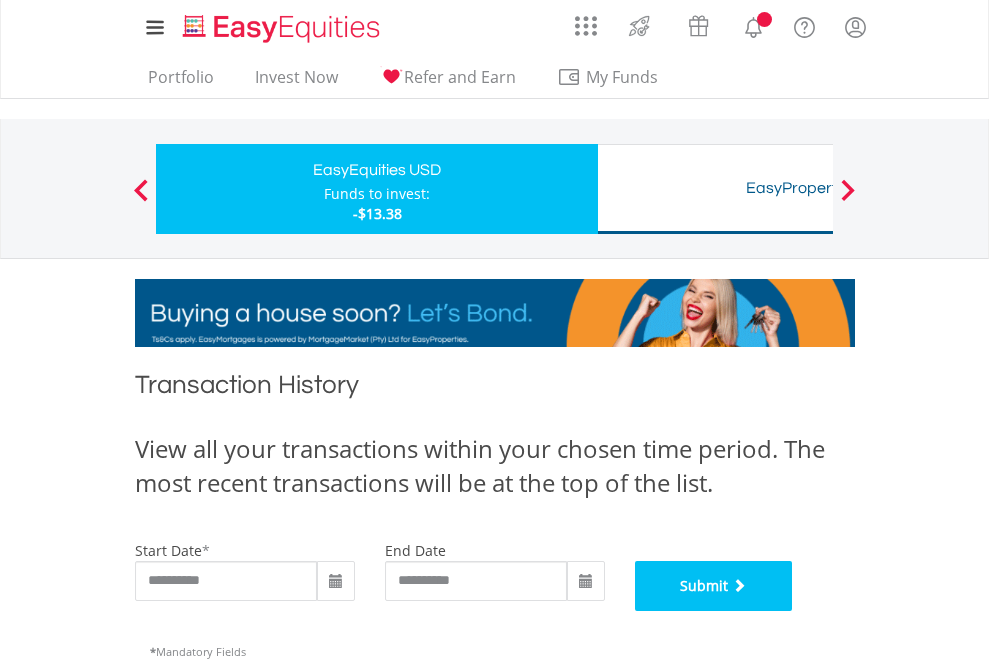 click on "Submit" at bounding box center [714, 586] 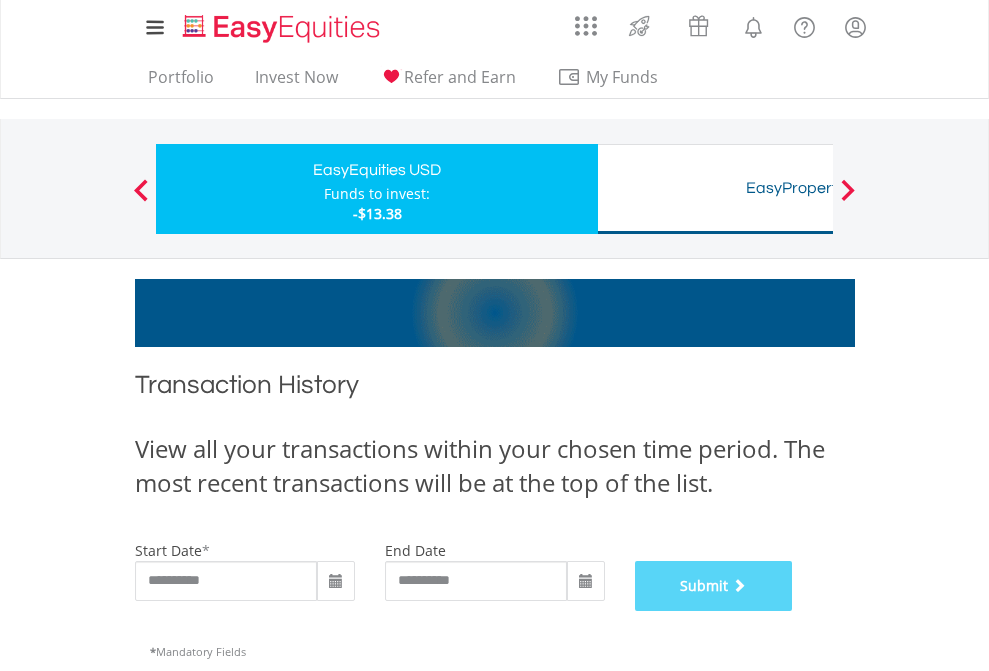 scroll, scrollTop: 811, scrollLeft: 0, axis: vertical 